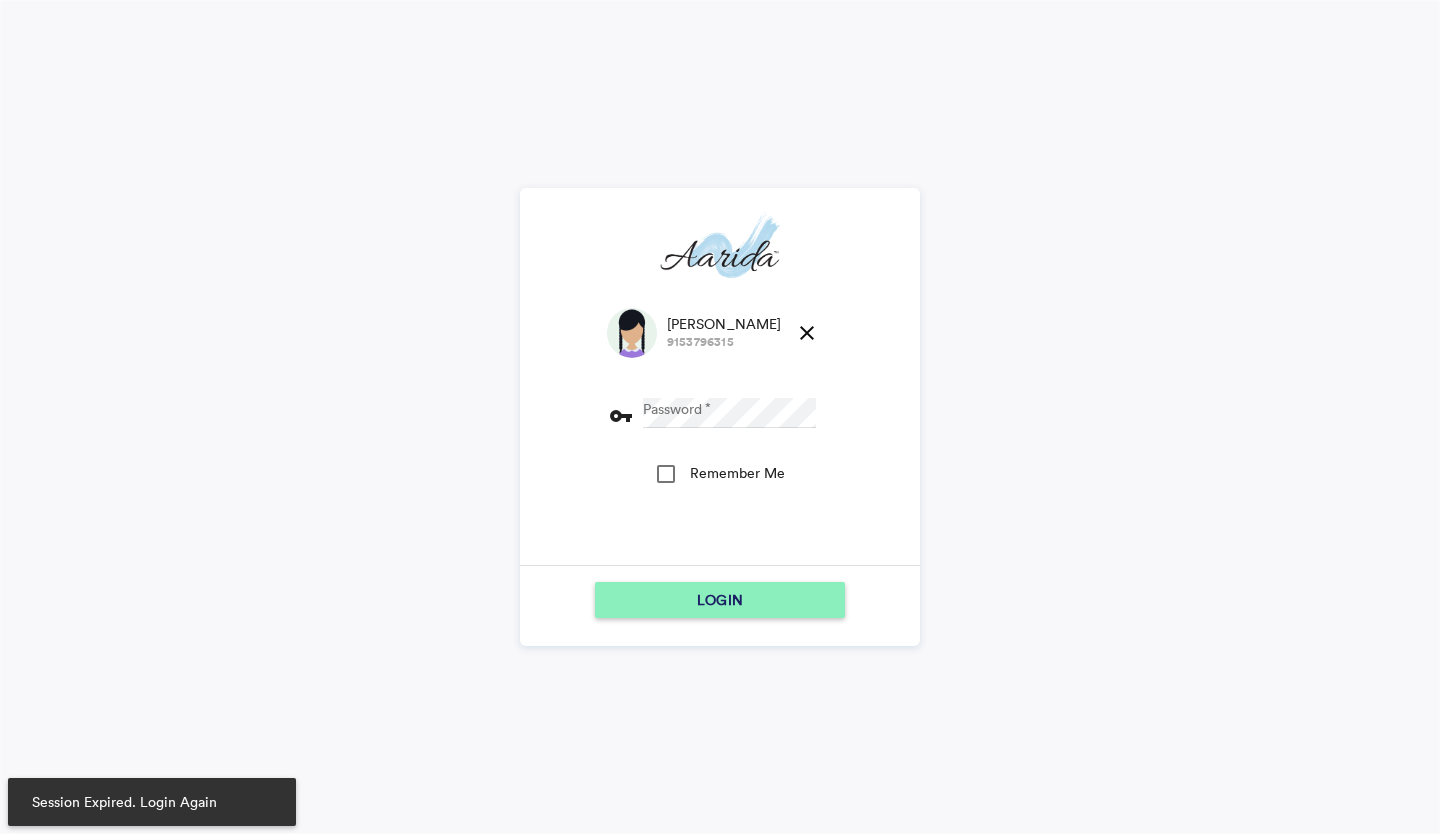 scroll, scrollTop: 0, scrollLeft: 0, axis: both 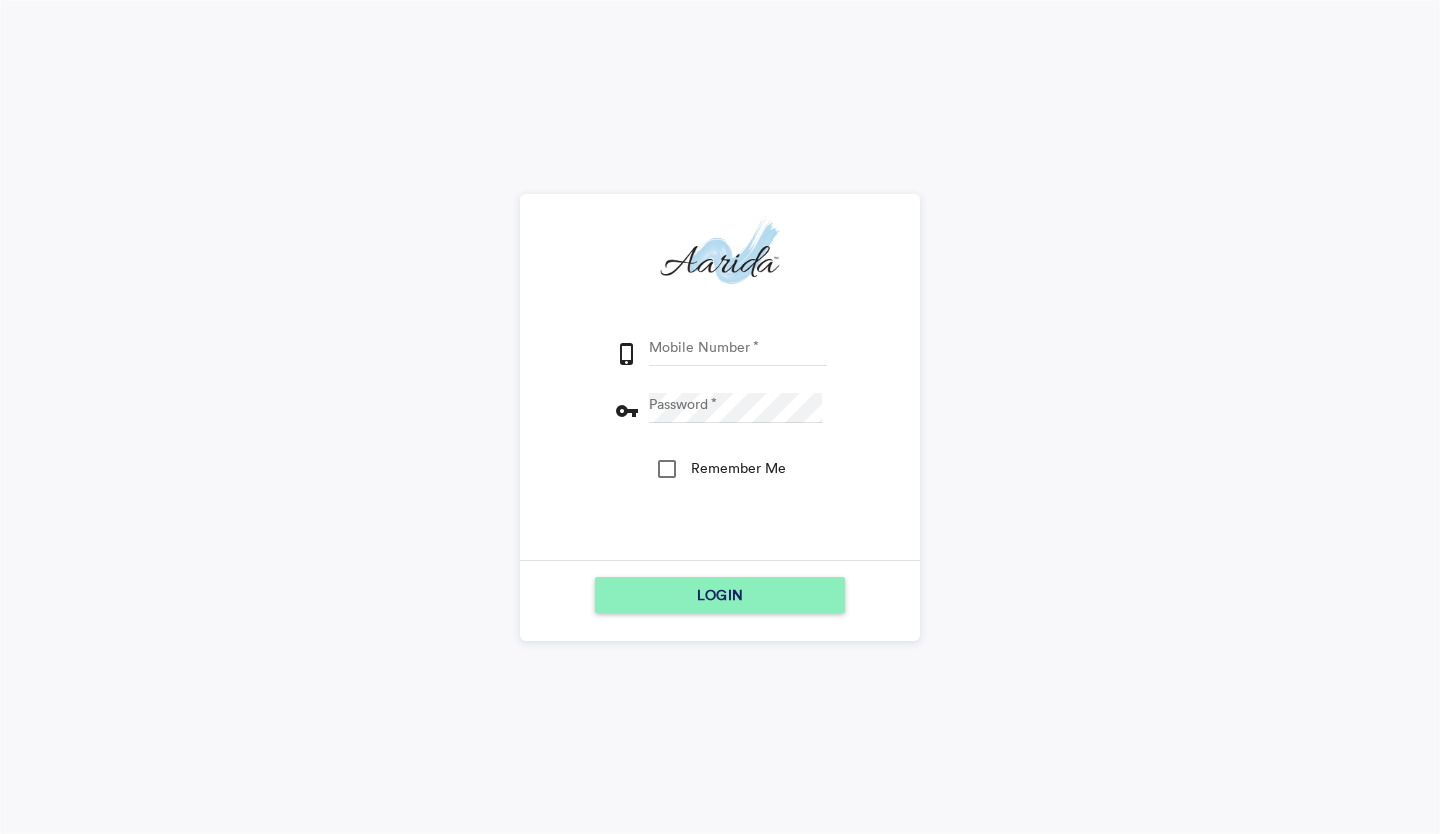 click on "Mobile Number" at bounding box center [738, 351] 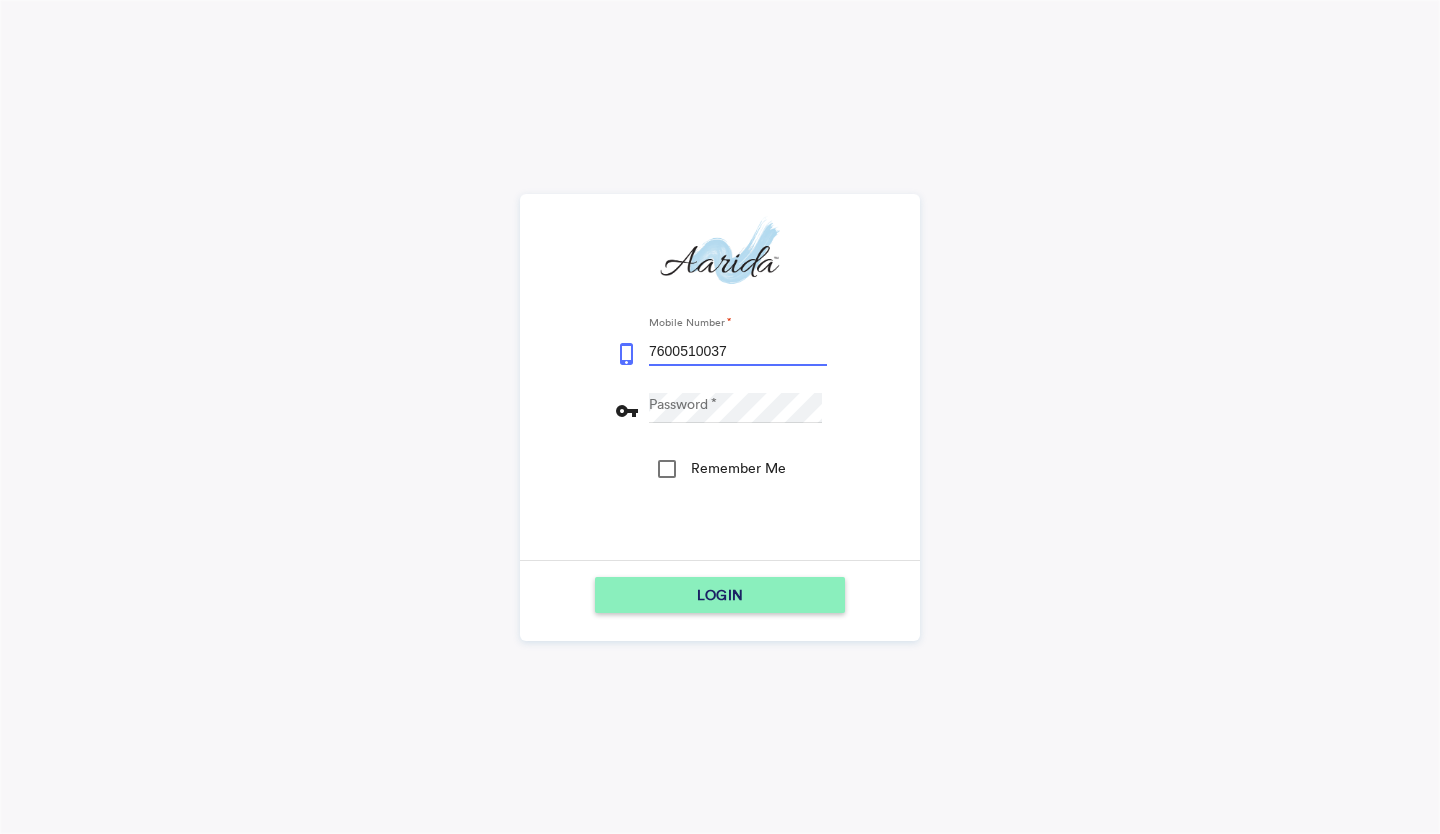 type on "7600510037" 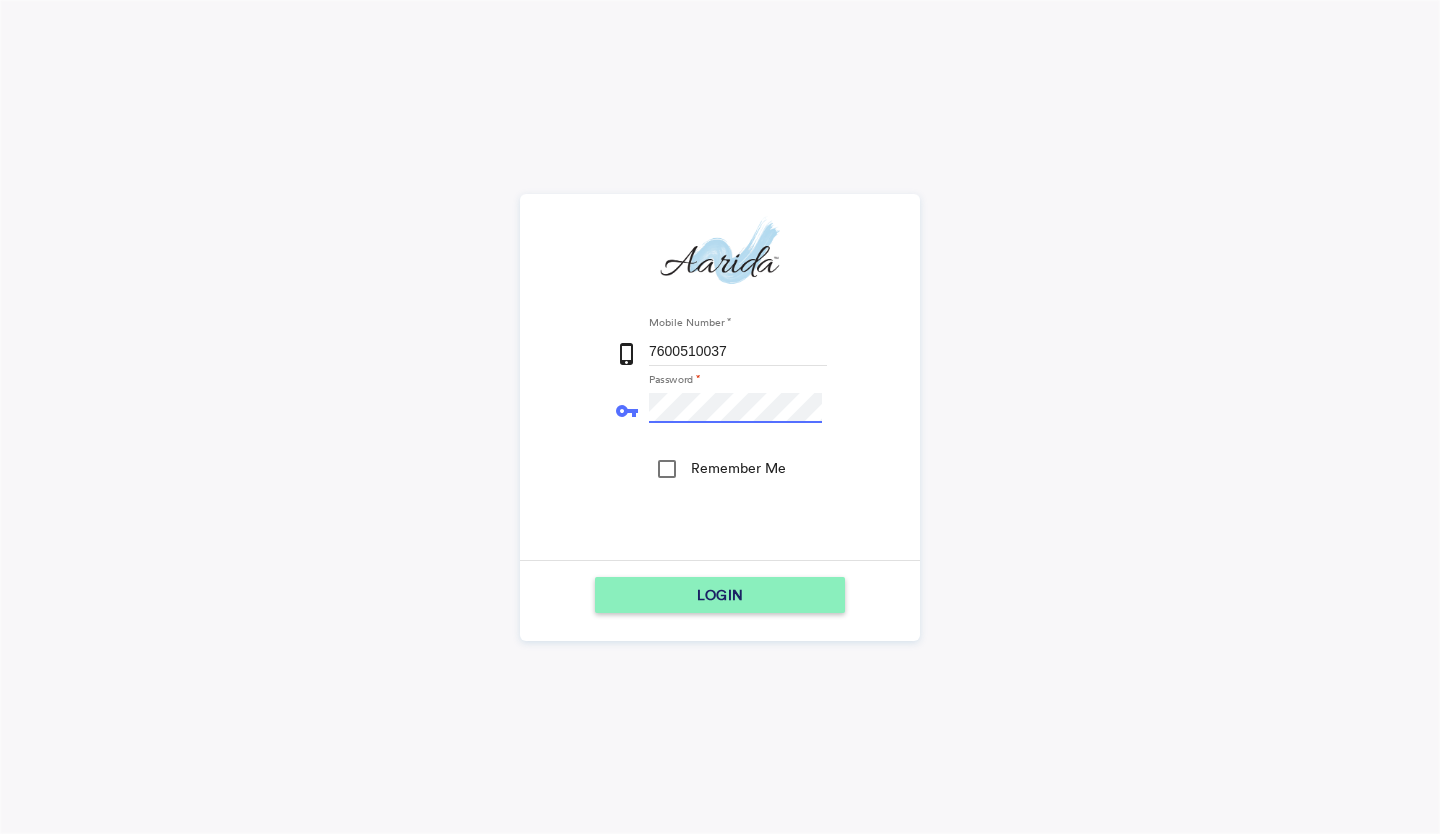 click on "LOGIN" at bounding box center [720, 595] 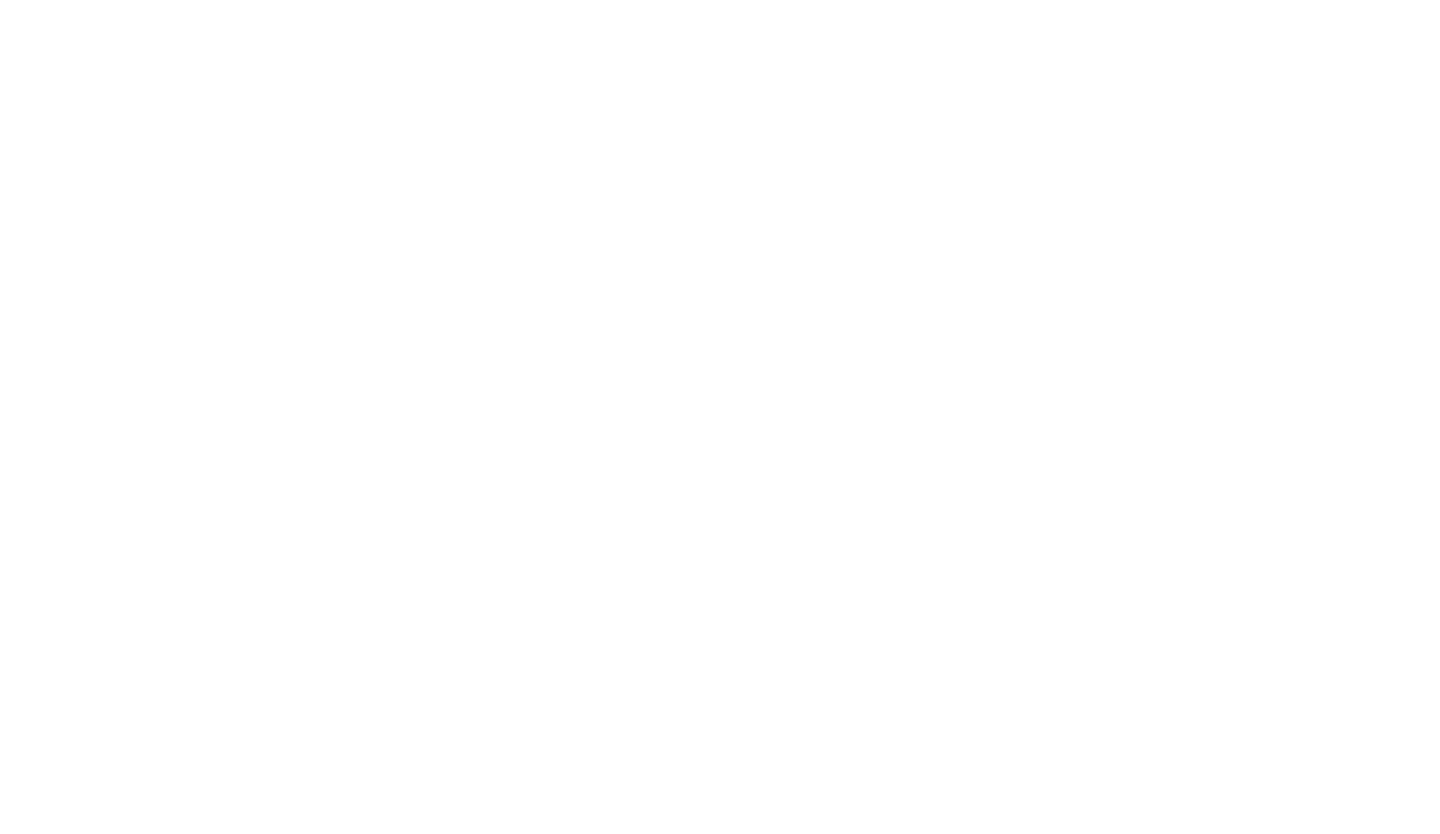 scroll, scrollTop: 0, scrollLeft: 0, axis: both 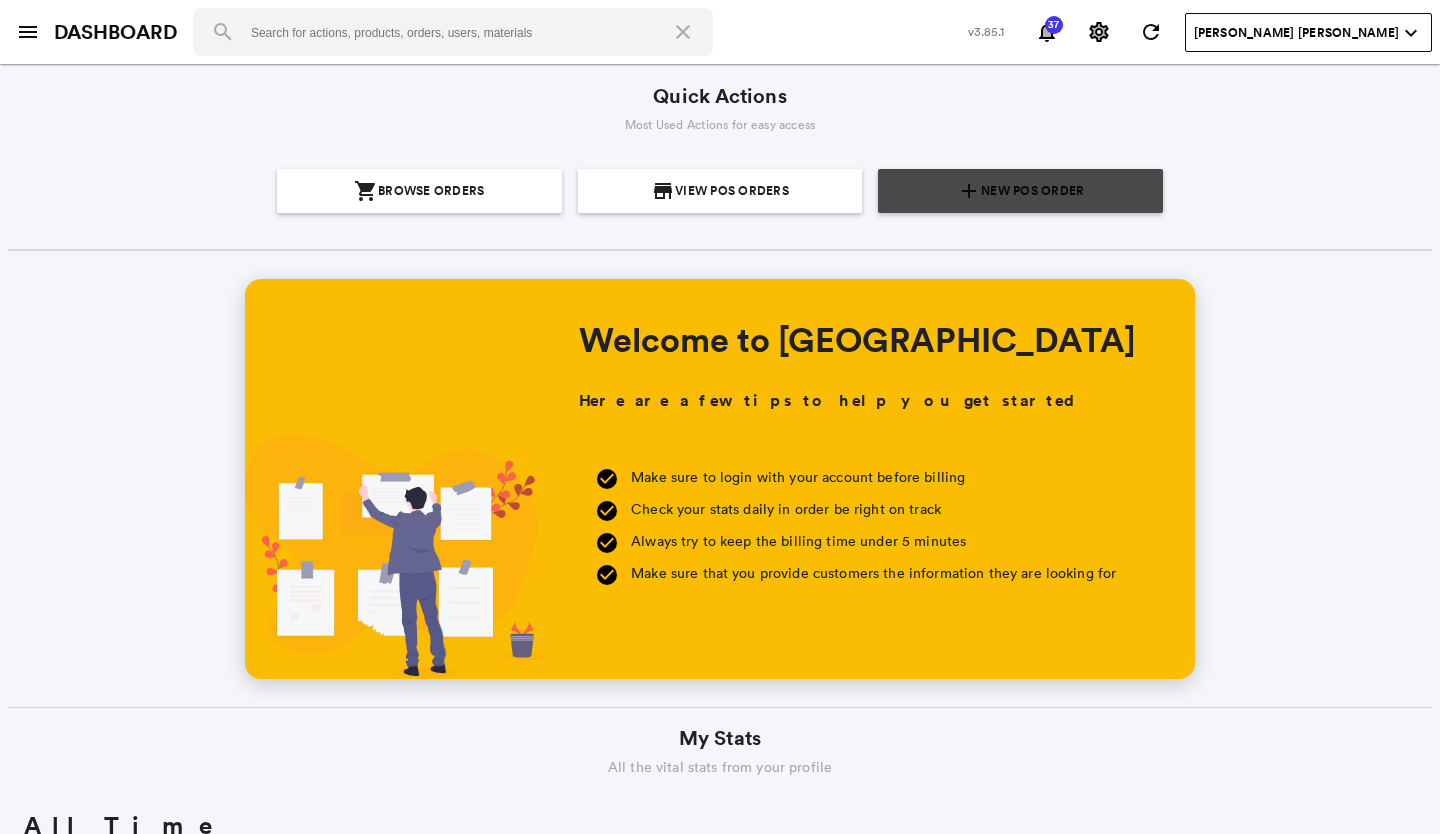 click on "New POS Order" 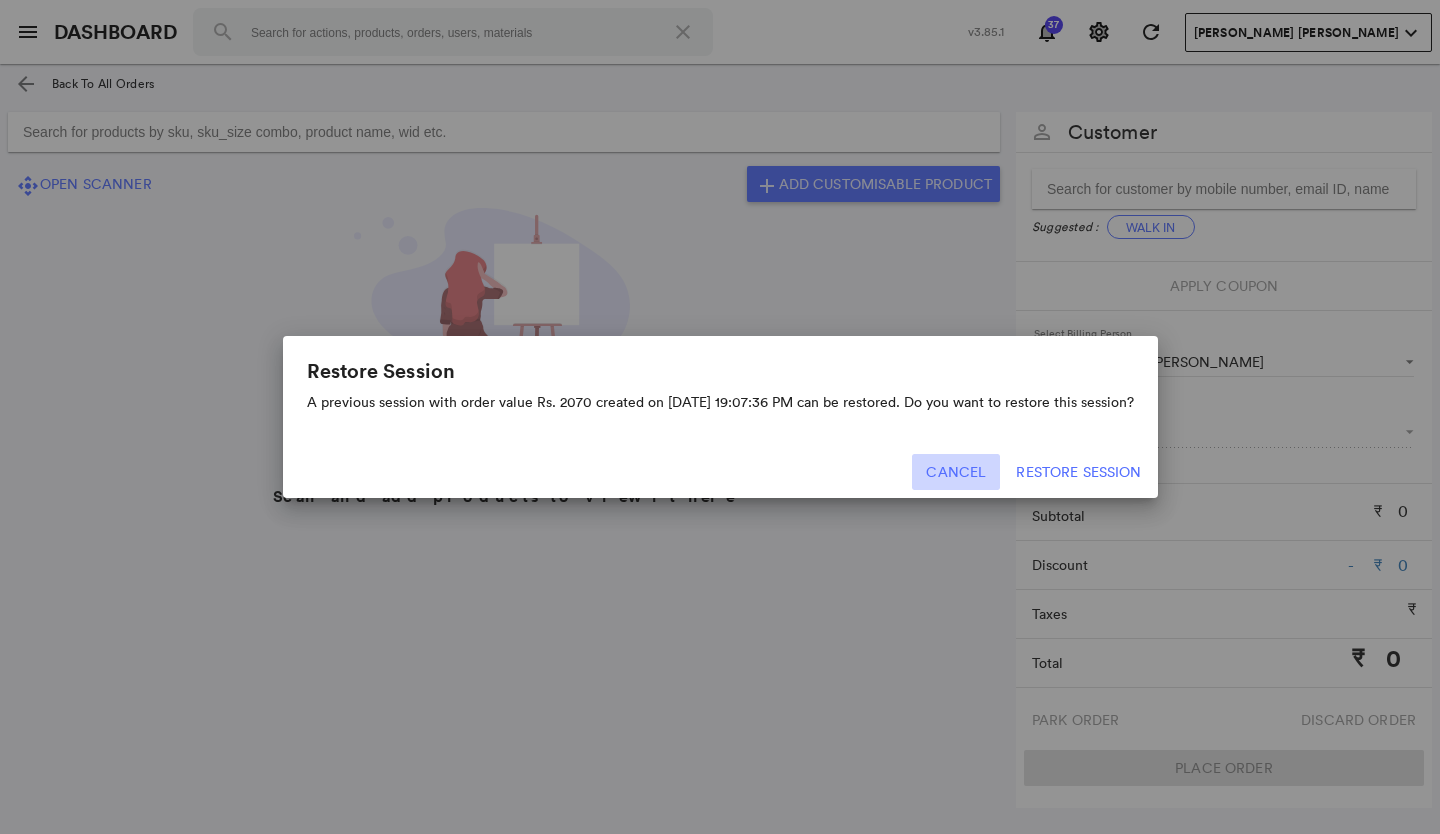 drag, startPoint x: 970, startPoint y: 463, endPoint x: 820, endPoint y: 396, distance: 164.2833 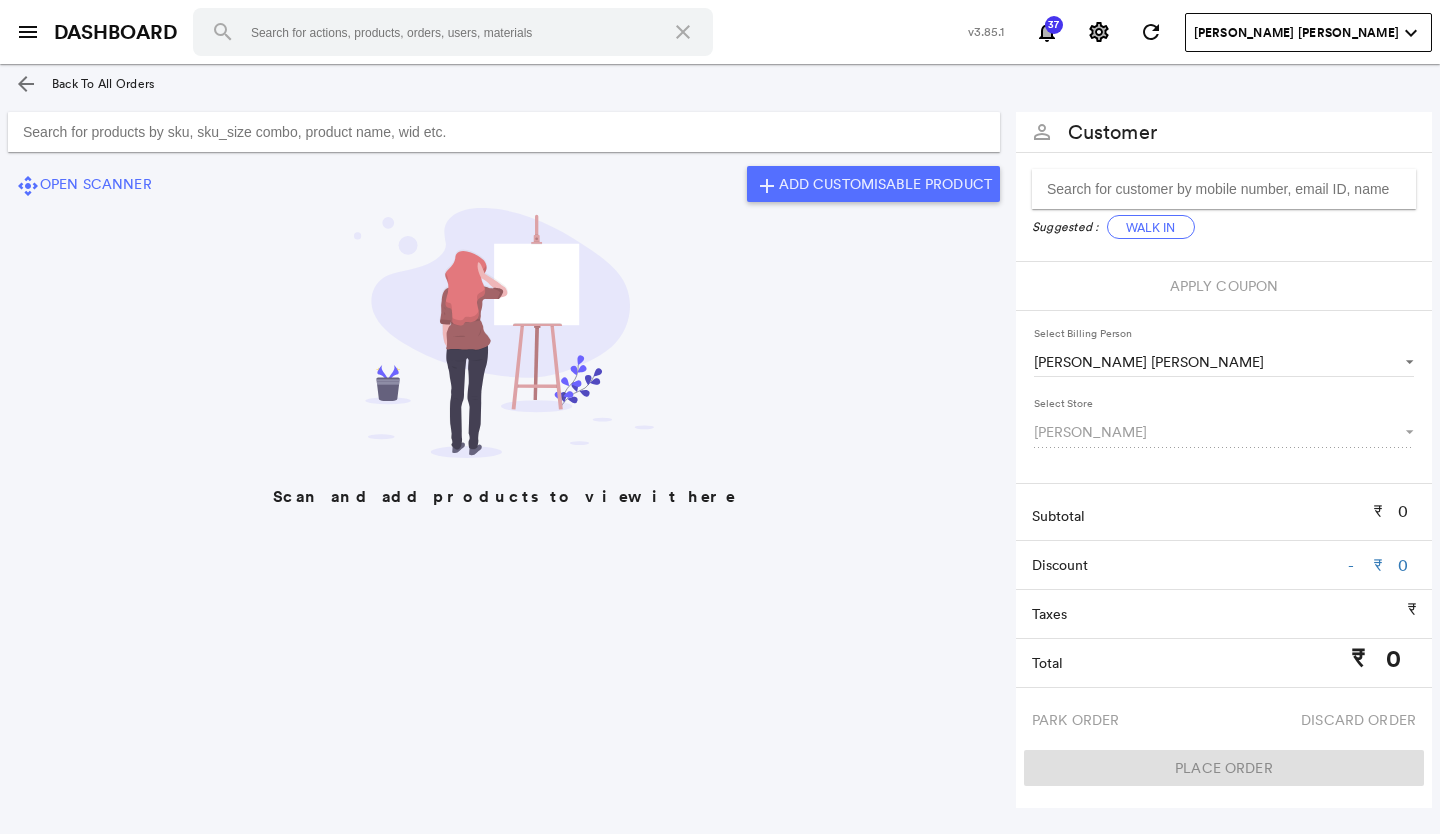 click at bounding box center (504, 132) 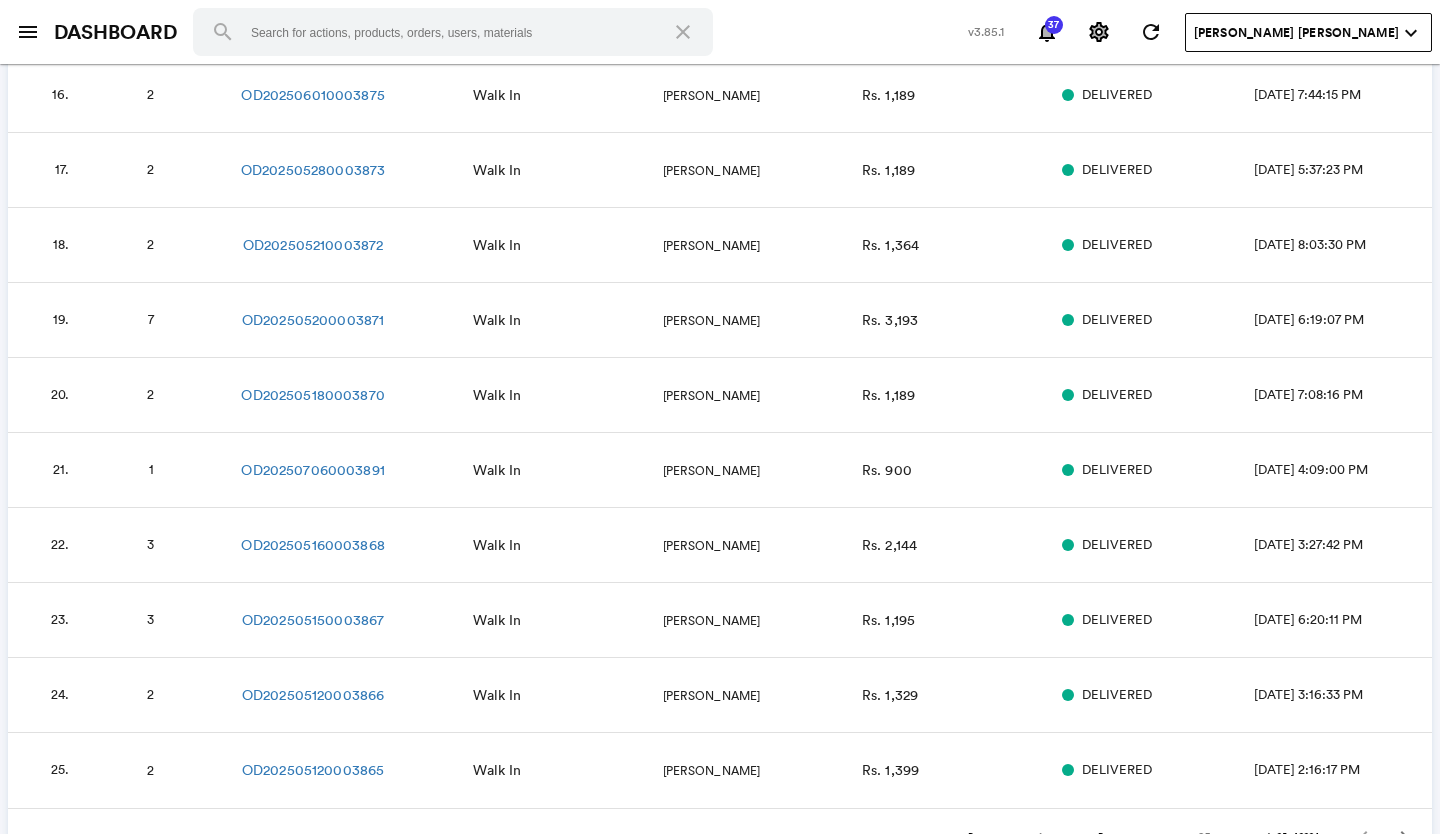 scroll, scrollTop: 1299, scrollLeft: 0, axis: vertical 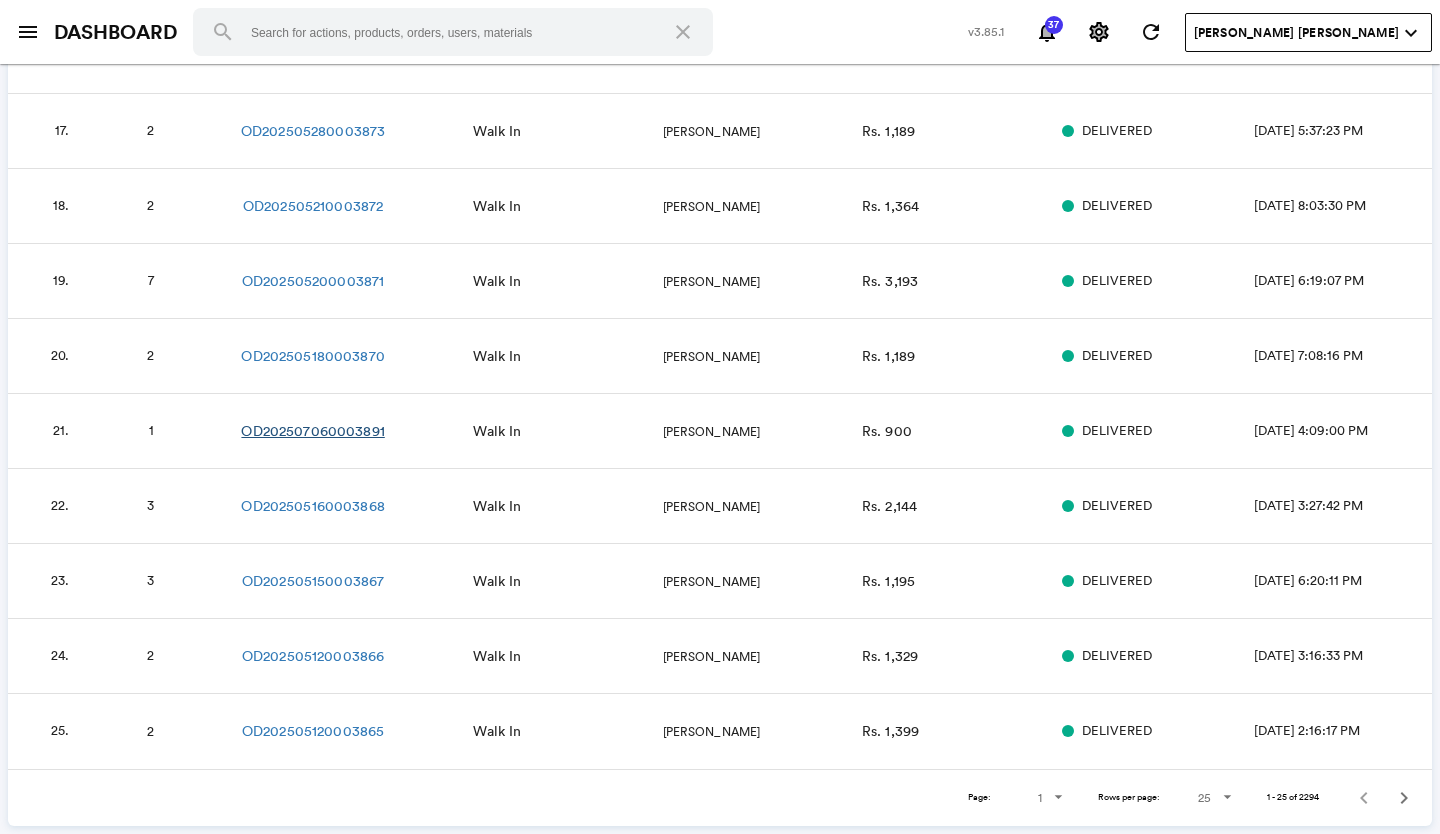 click on "OD202507060003891" 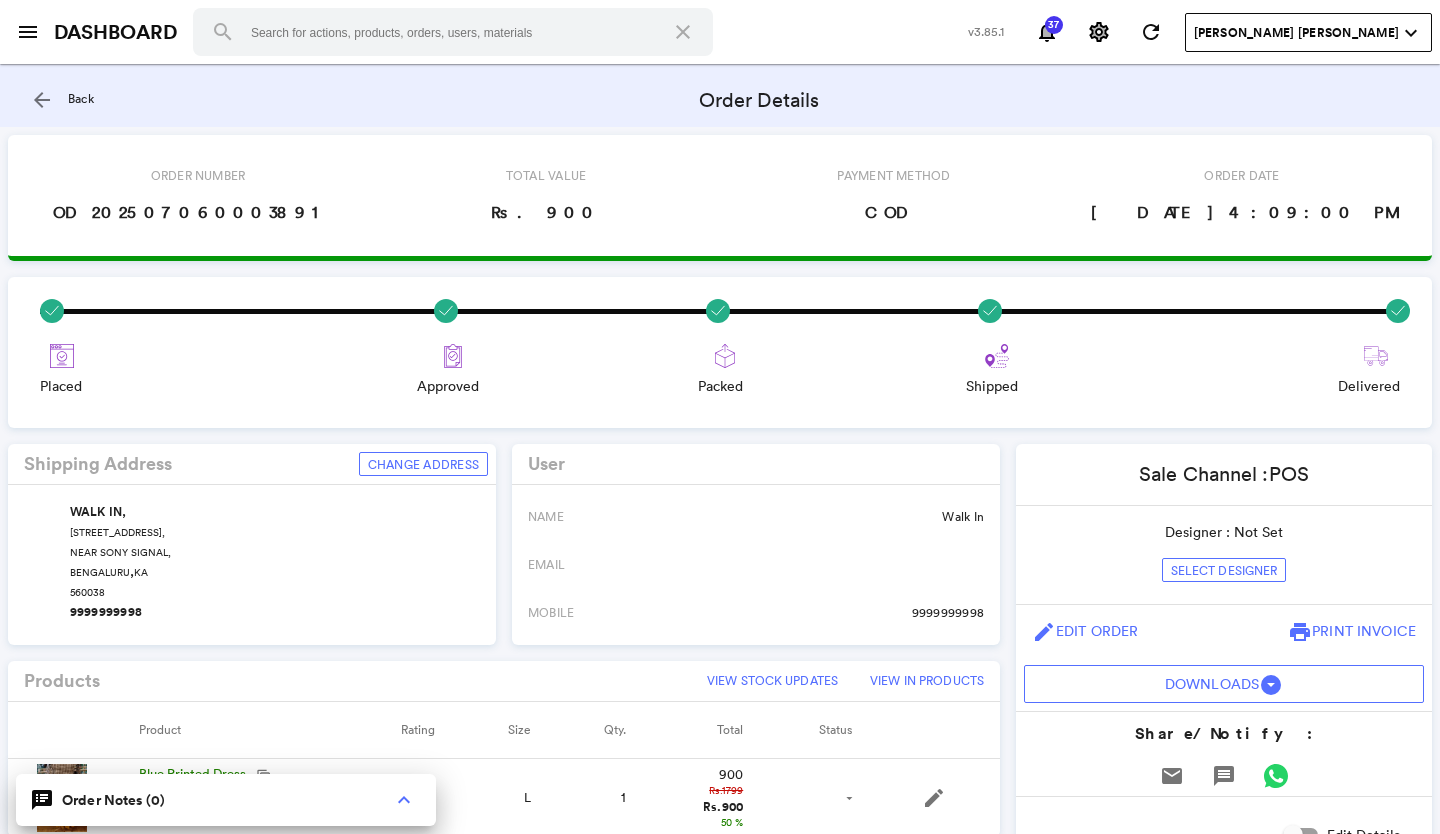 scroll, scrollTop: 0, scrollLeft: 0, axis: both 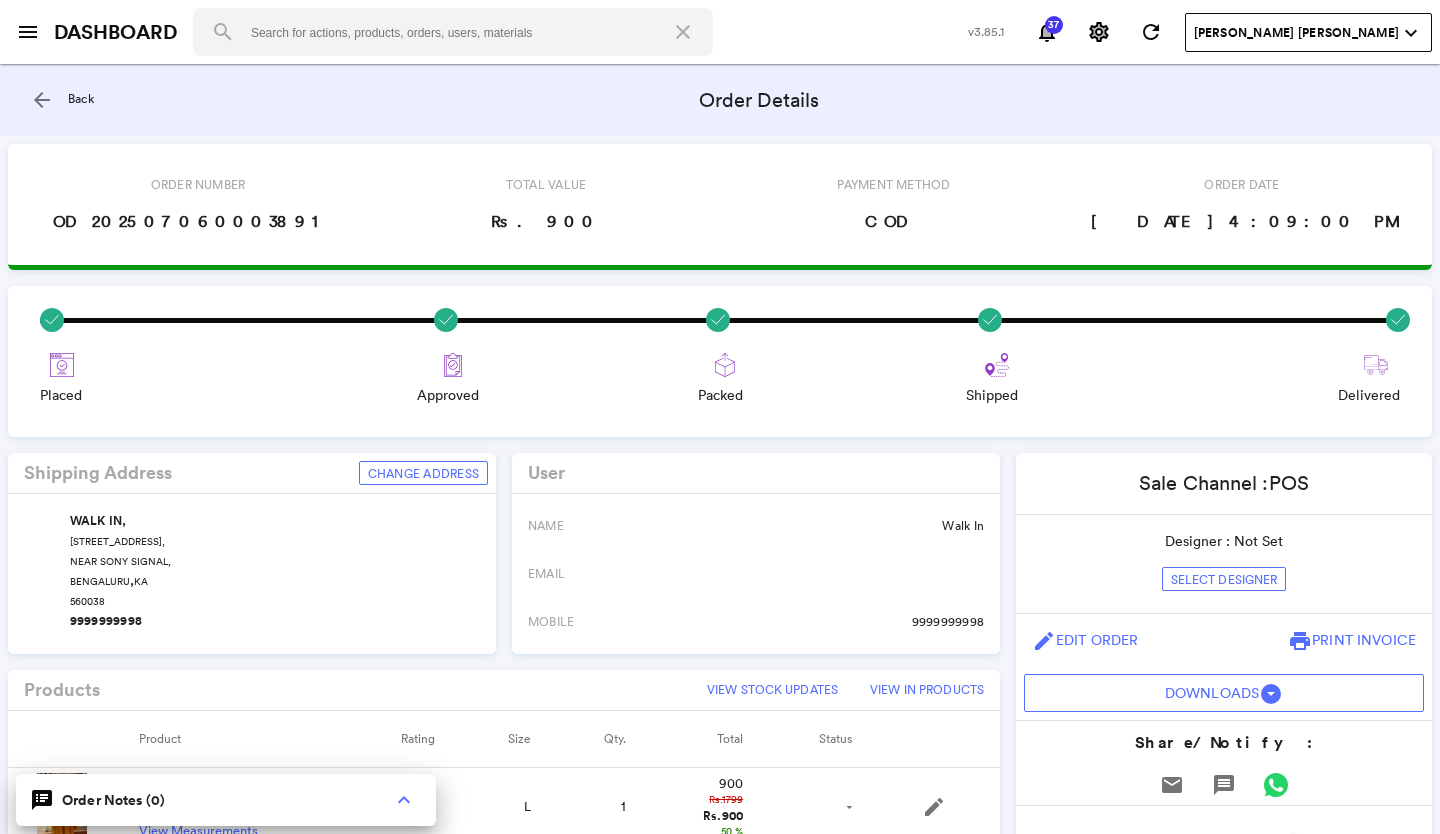 click on "arrow_back Back Order Details Order Number   OD202507060003891 Total Value   Rs. 900 Payment Method   COD Order Date   [DATE] 4:09:00 PM   Placed   Approved   Packed   Shipped   Delivered Shipping Address Change Address WALK IN , [STREET_ADDRESS], NEAR [GEOGRAPHIC_DATA] 9999999998 User NAME   Walk In EMAIL   MOBILE   [PHONE_NUMBER] Products View Stock Updates View In Products Product Rating Size Qty. Total Status
Blue Printed Dress content_copy ADRJUN0212 content_copy View Measurements   - L 1 900 Rs.1799 Rs.900   50 %    DRAFT PLACED ENQUEUED EMBROIDERY CUTTING STITCHING PRODUCTIONCOMPLETE QUALITYCHECKED PACKED SHIPPED DELIVERED CANCELLED RETURNED edit Notifications Notify Customer notifications_off Unauthorized schedule Payment History Update Order Payments Sl Card Cash Payment By Date 1. Rs. 0 Rs. 900 [PERSON_NAME] [DATE] 4:09:00 PM Cost Breakdown keyboard_arrow_down Subtotal :   ₹ 857.14 Discounts :   ₹ 0 Taxes :   ₹  Total :   ₹ 900" 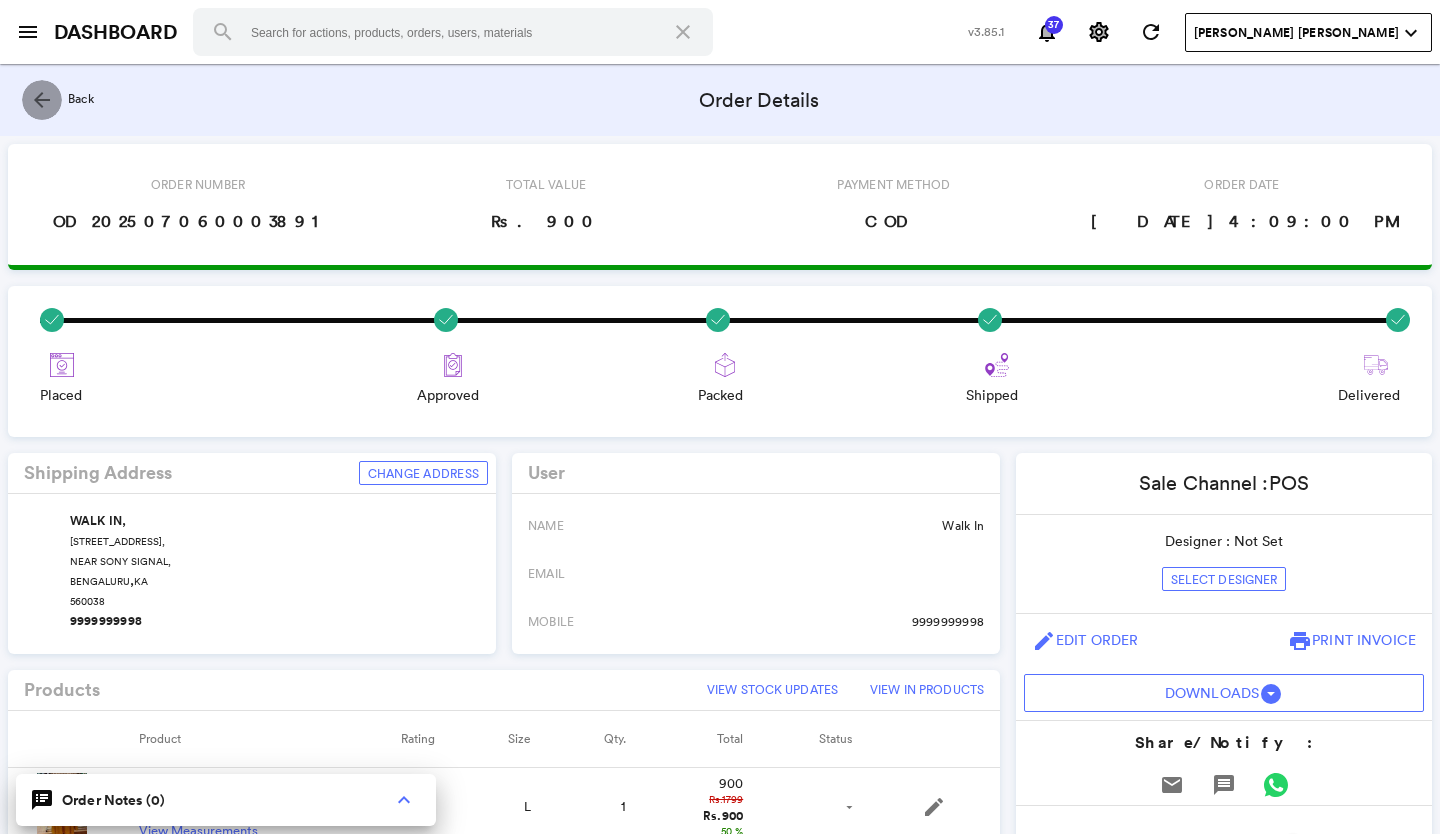click on "arrow_back" 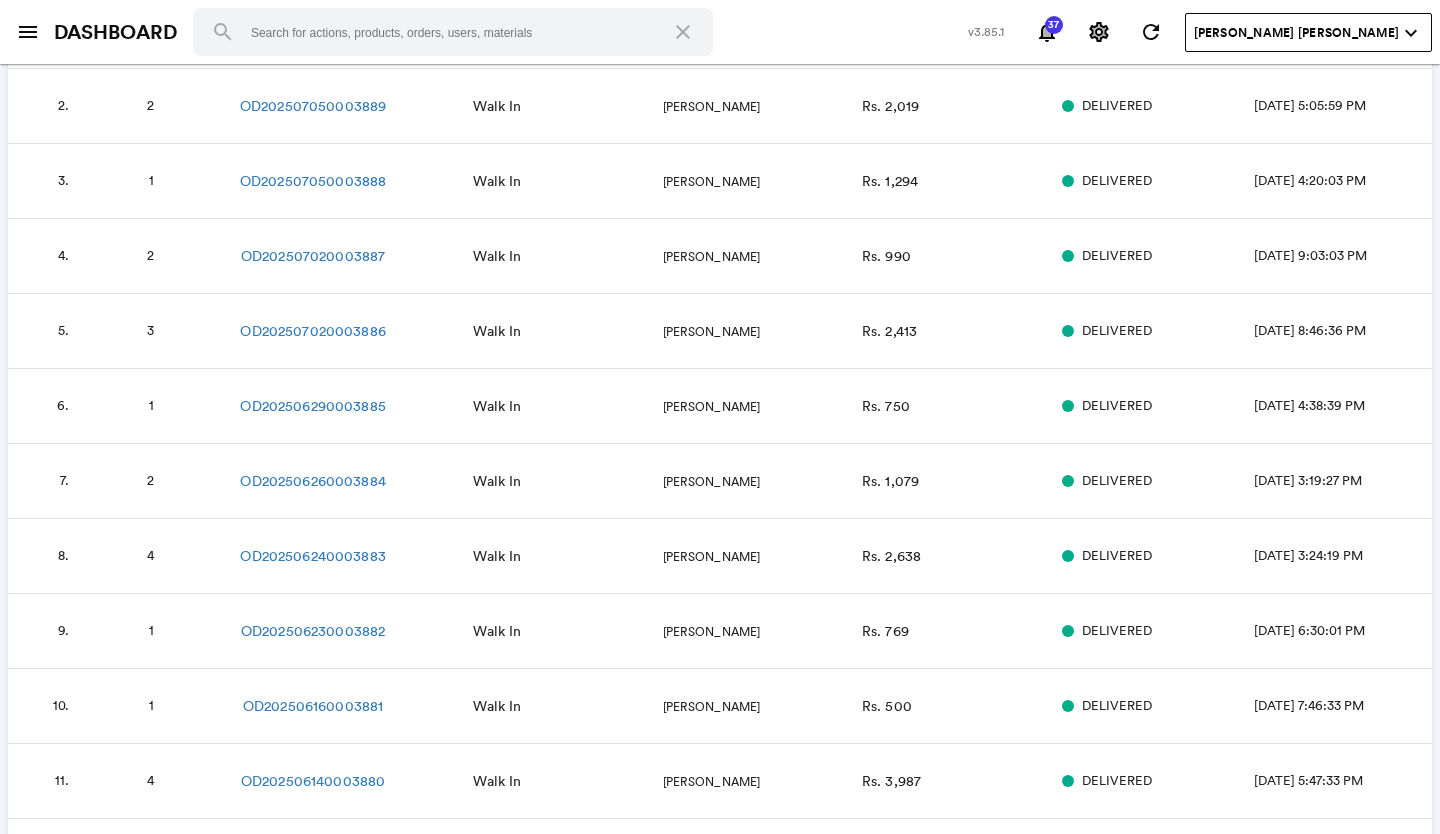 scroll, scrollTop: 0, scrollLeft: 0, axis: both 